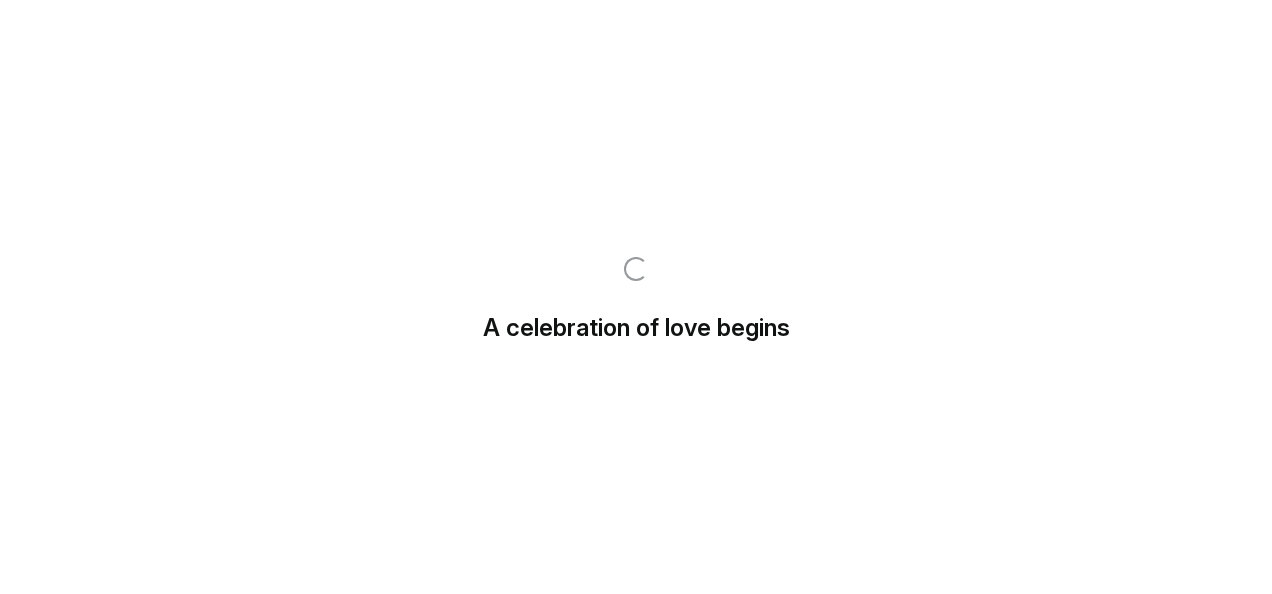 scroll, scrollTop: 0, scrollLeft: 0, axis: both 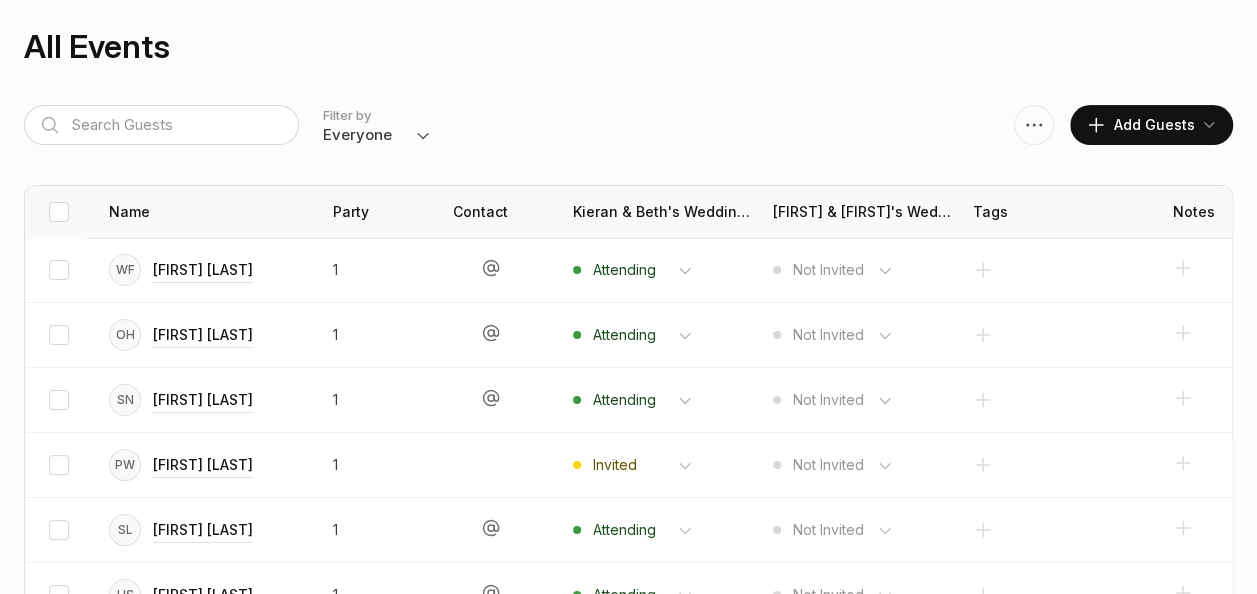 click on "Everyone
Attending
Declined
Awaiting
Not Invited" at bounding box center (377, 135) 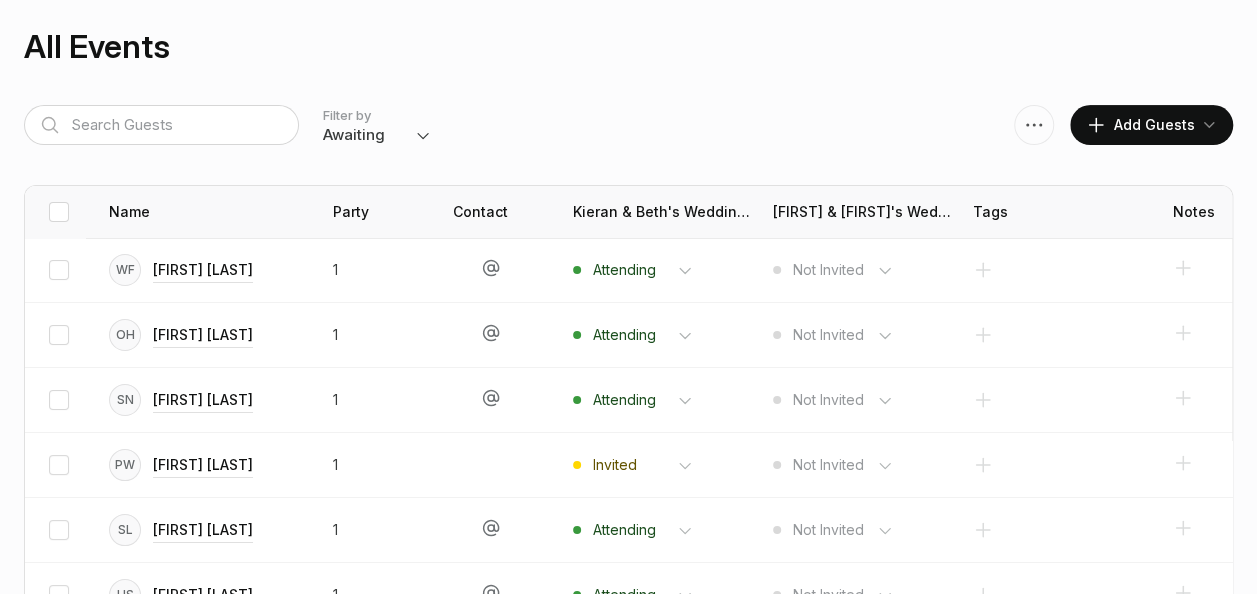 click on "Everyone
Attending
Declined
Awaiting
Not Invited" at bounding box center [377, 135] 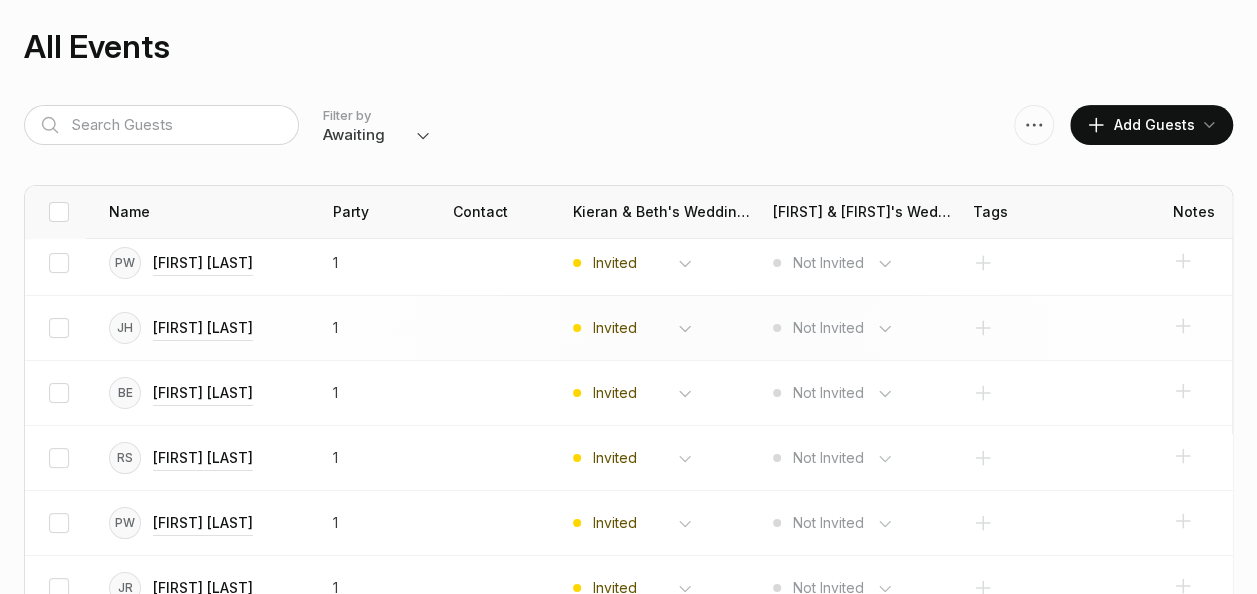 scroll, scrollTop: 9, scrollLeft: 0, axis: vertical 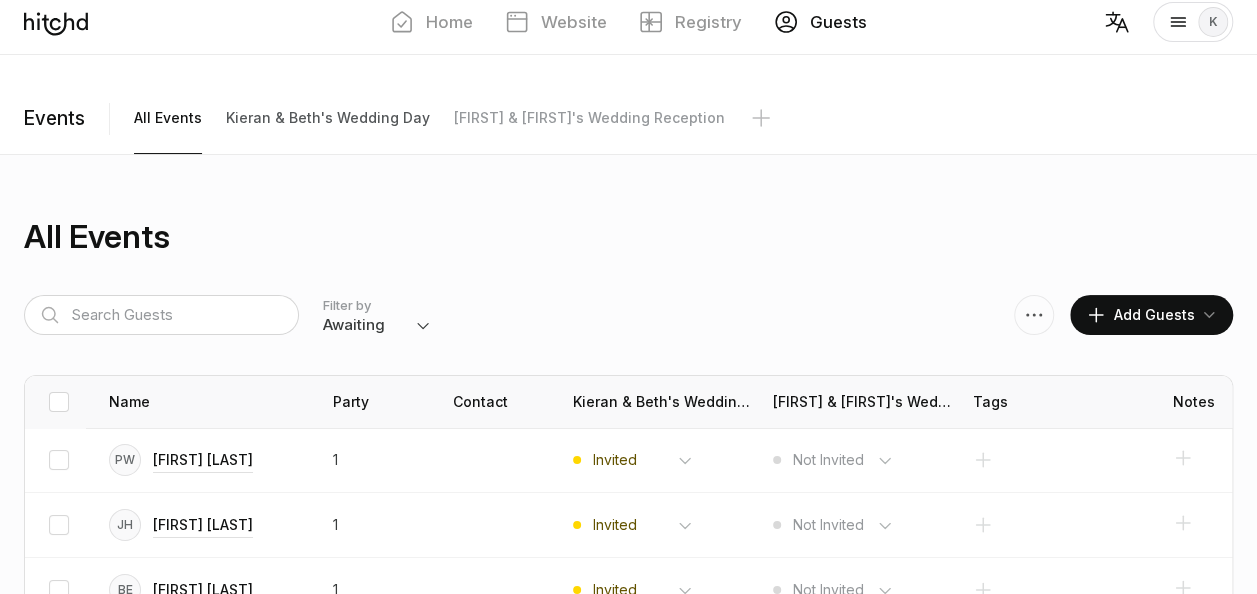 click on "Kieran & Beth's Wedding Day" at bounding box center [168, 118] 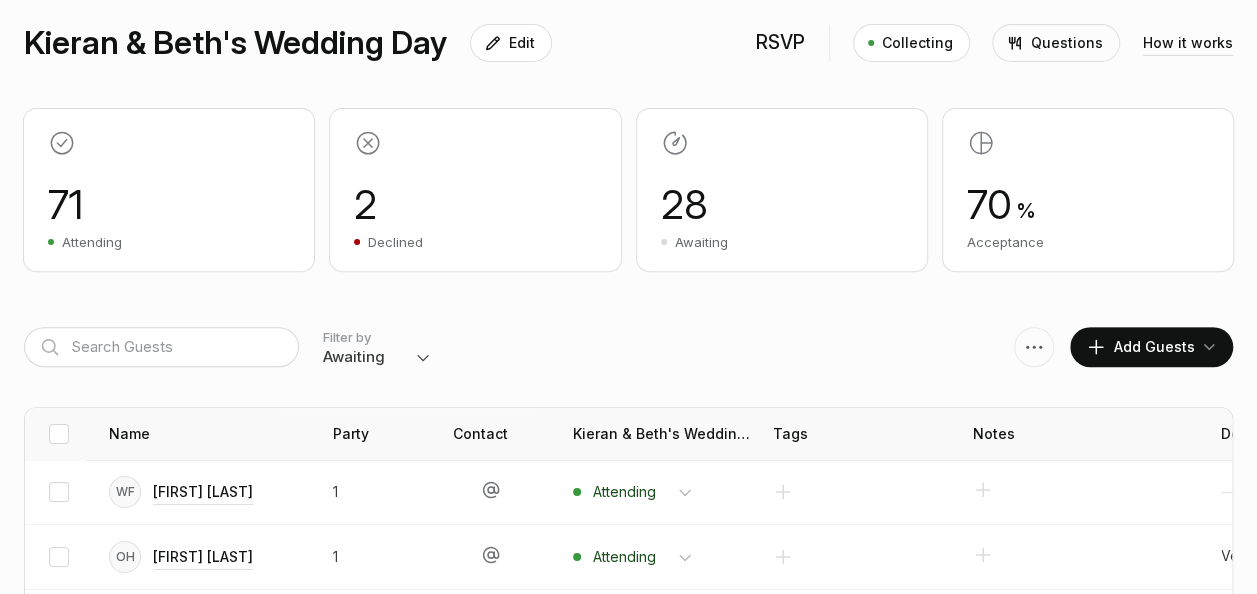 scroll, scrollTop: 310, scrollLeft: 0, axis: vertical 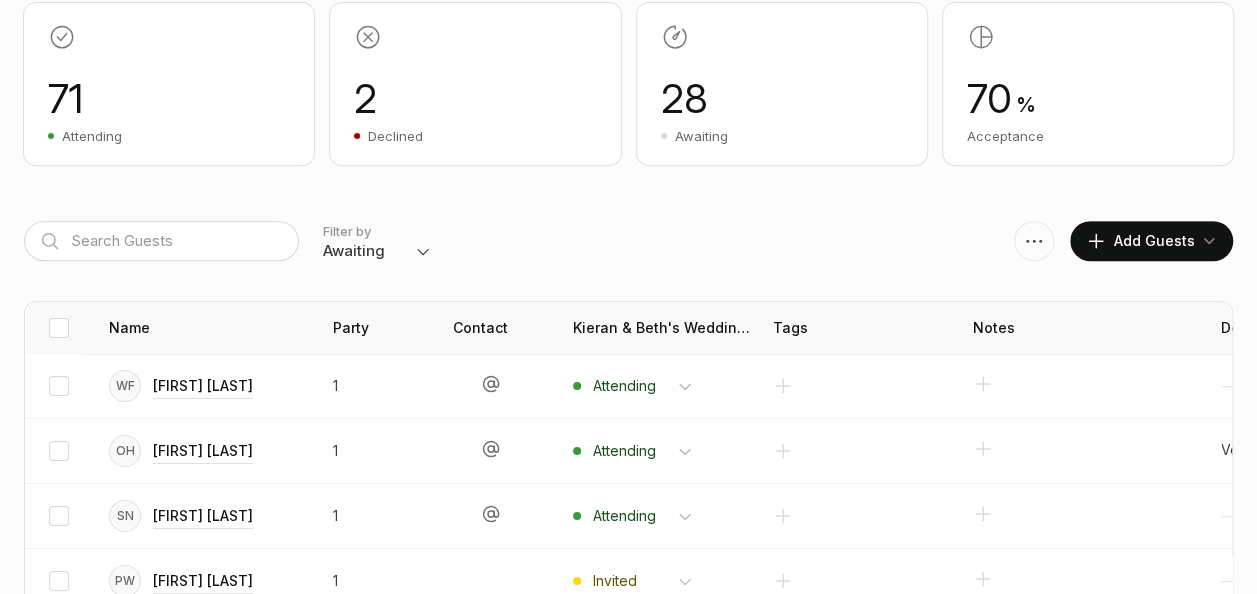 click on "Everyone
Attending
Declined
Awaiting
Not Invited" at bounding box center (377, 251) 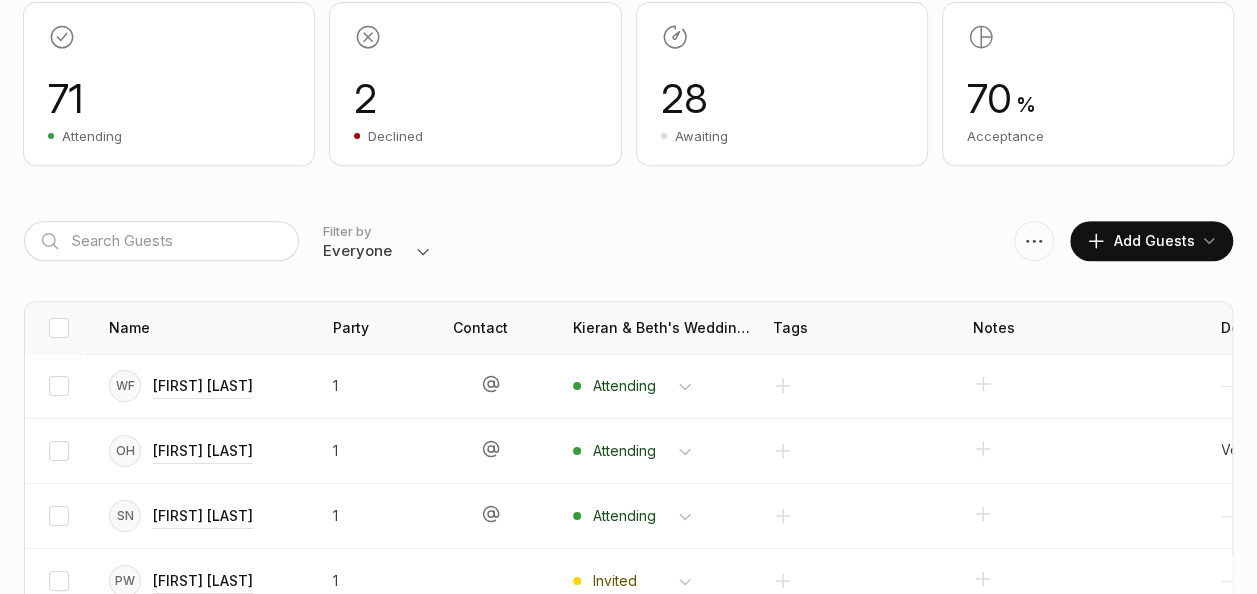 click on "Everyone
Attending
Declined
Awaiting
Not Invited" at bounding box center (377, 251) 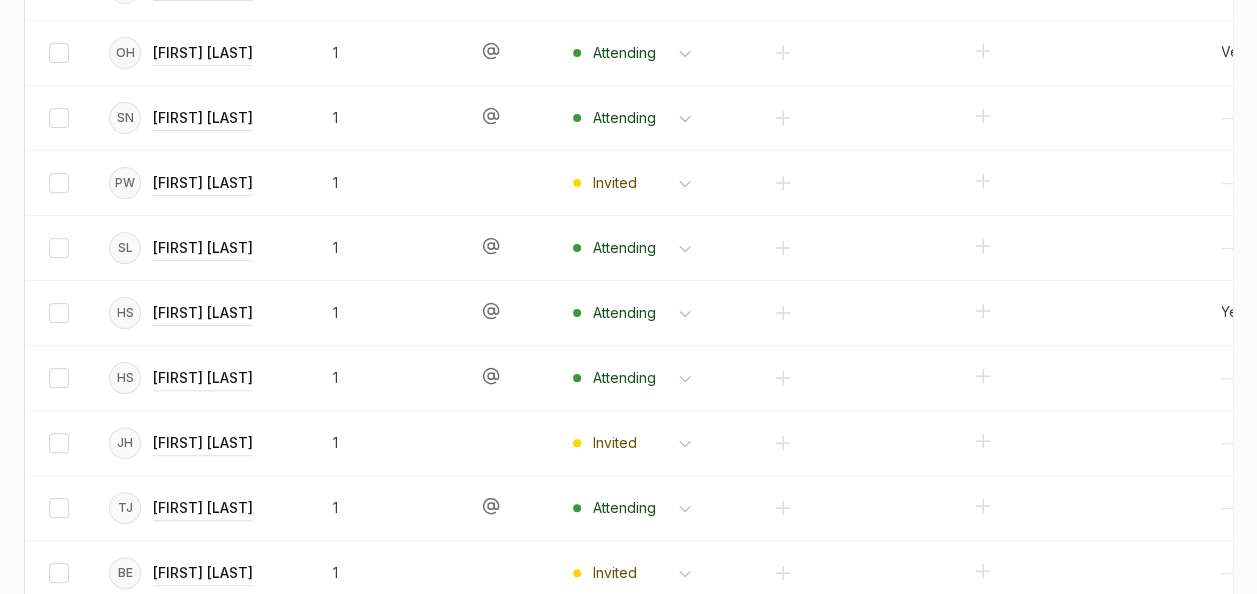 scroll, scrollTop: 710, scrollLeft: 0, axis: vertical 